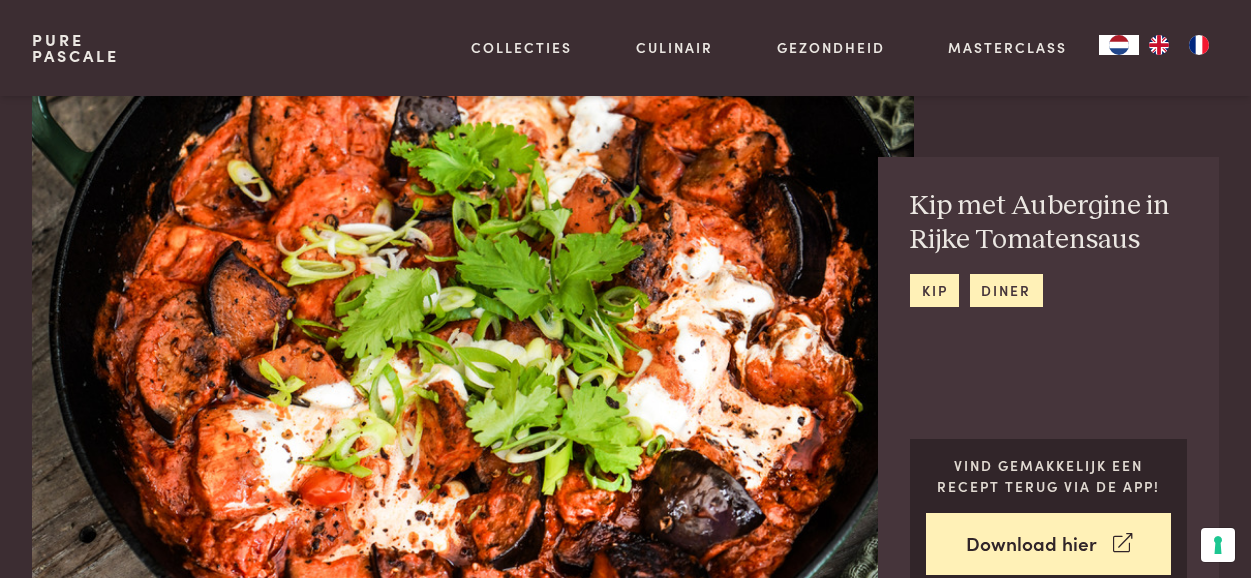 scroll, scrollTop: 794, scrollLeft: 0, axis: vertical 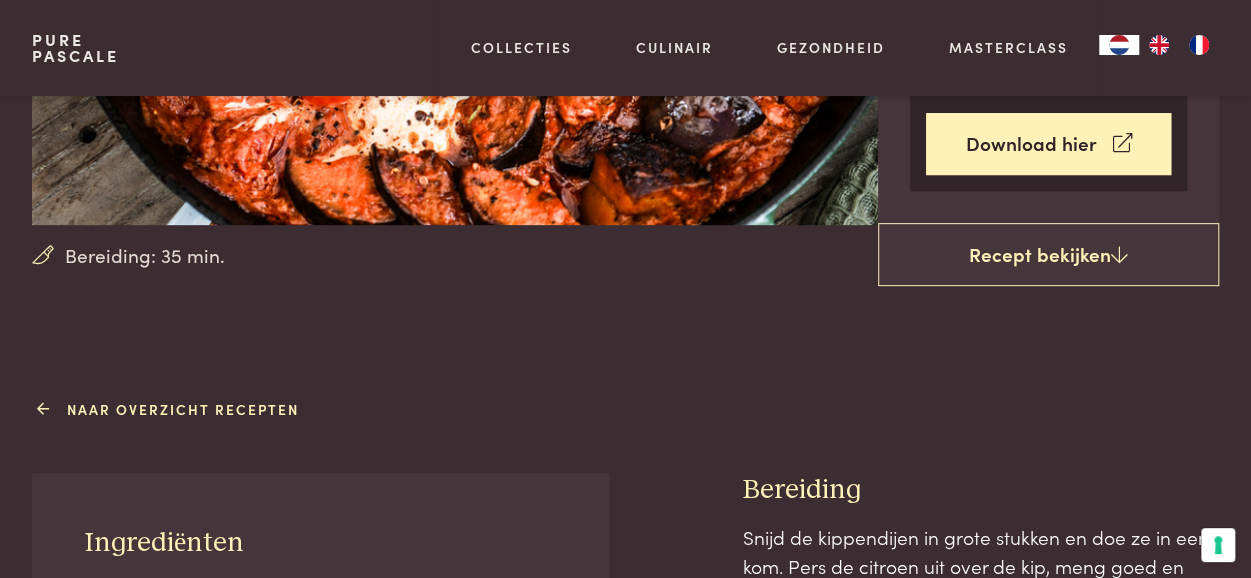 click on "Naar overzicht recepten" at bounding box center [171, 409] 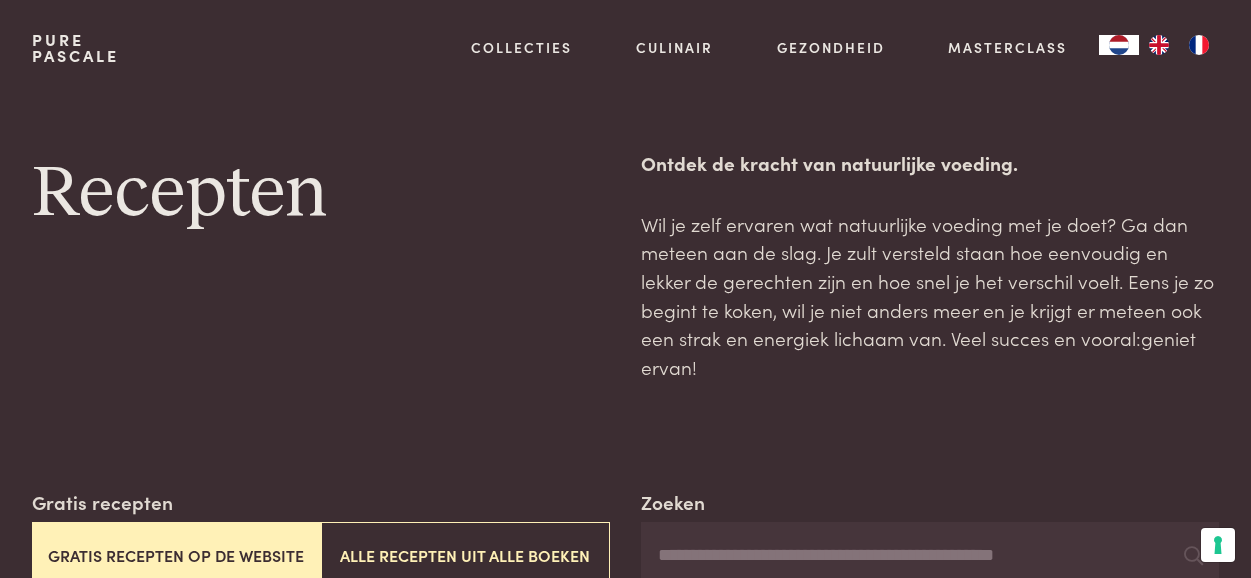 scroll, scrollTop: 0, scrollLeft: 0, axis: both 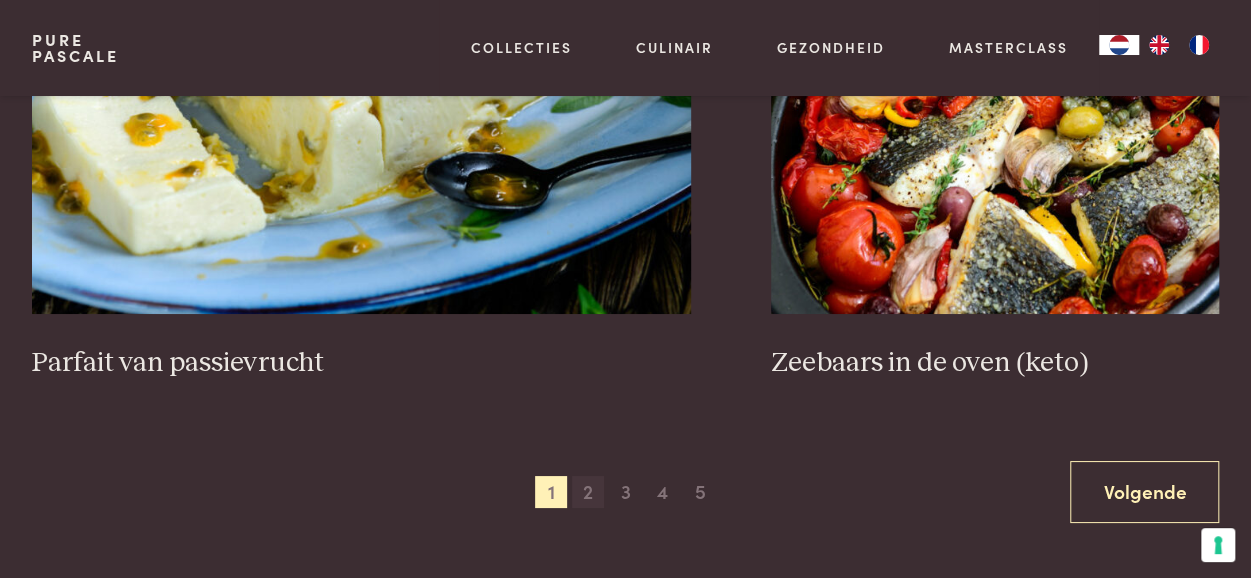 click on "2" at bounding box center (588, 492) 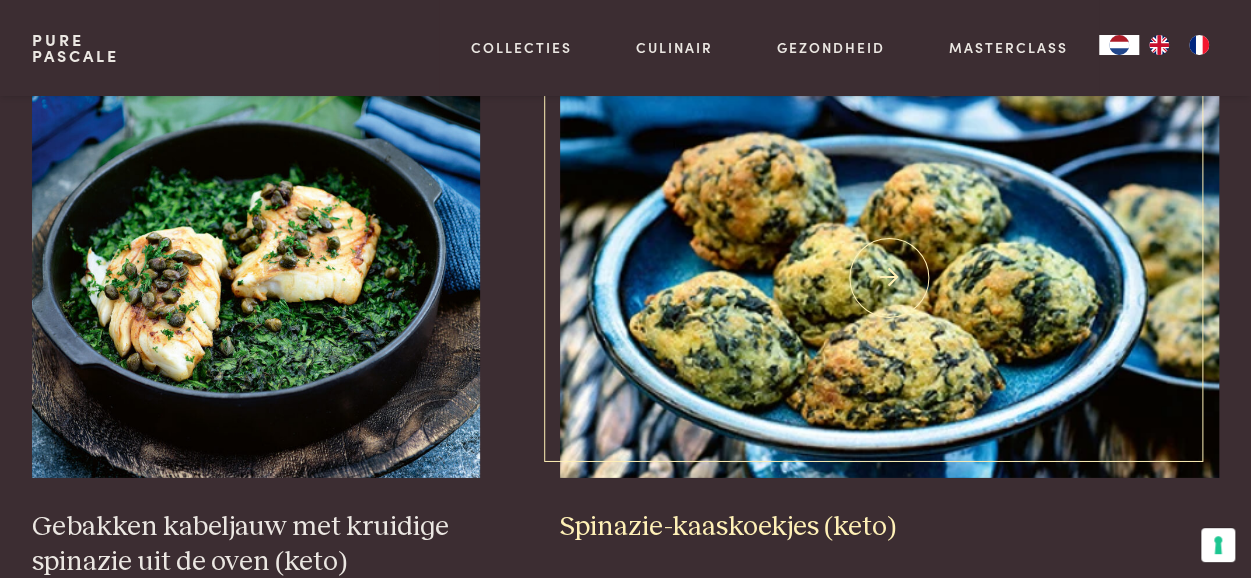 scroll, scrollTop: 2859, scrollLeft: 0, axis: vertical 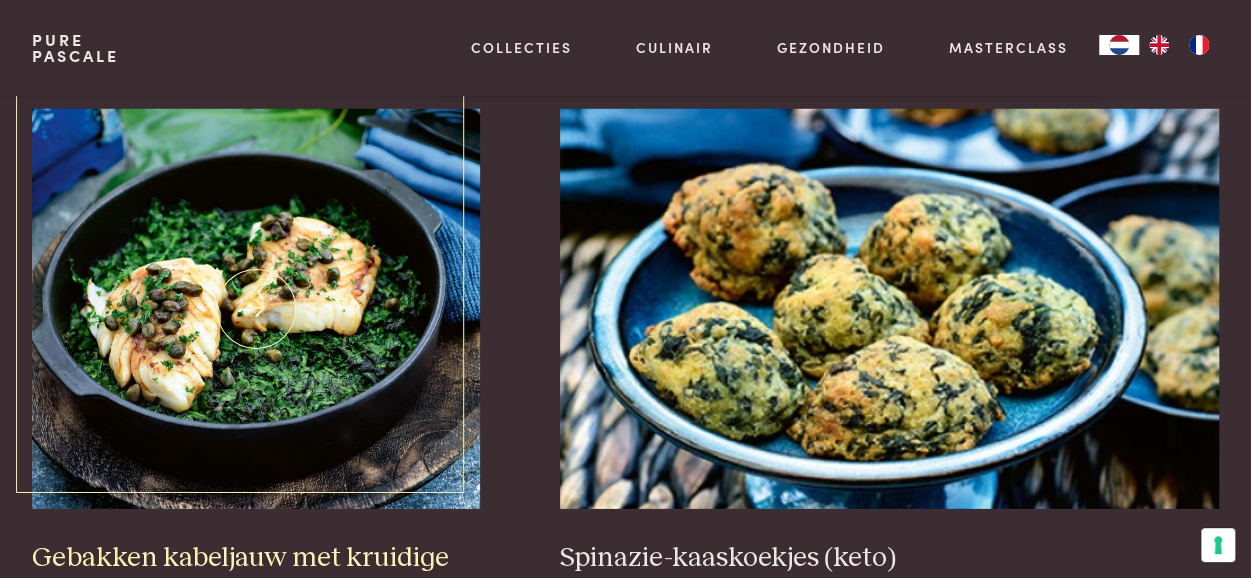 click at bounding box center (256, 309) 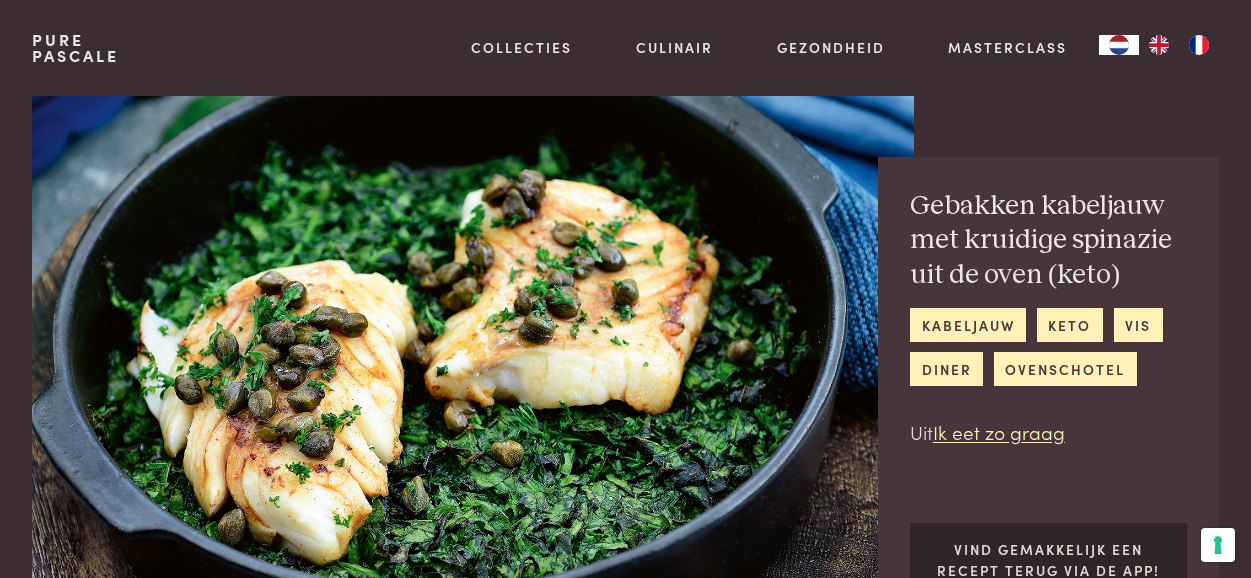 scroll, scrollTop: 0, scrollLeft: 0, axis: both 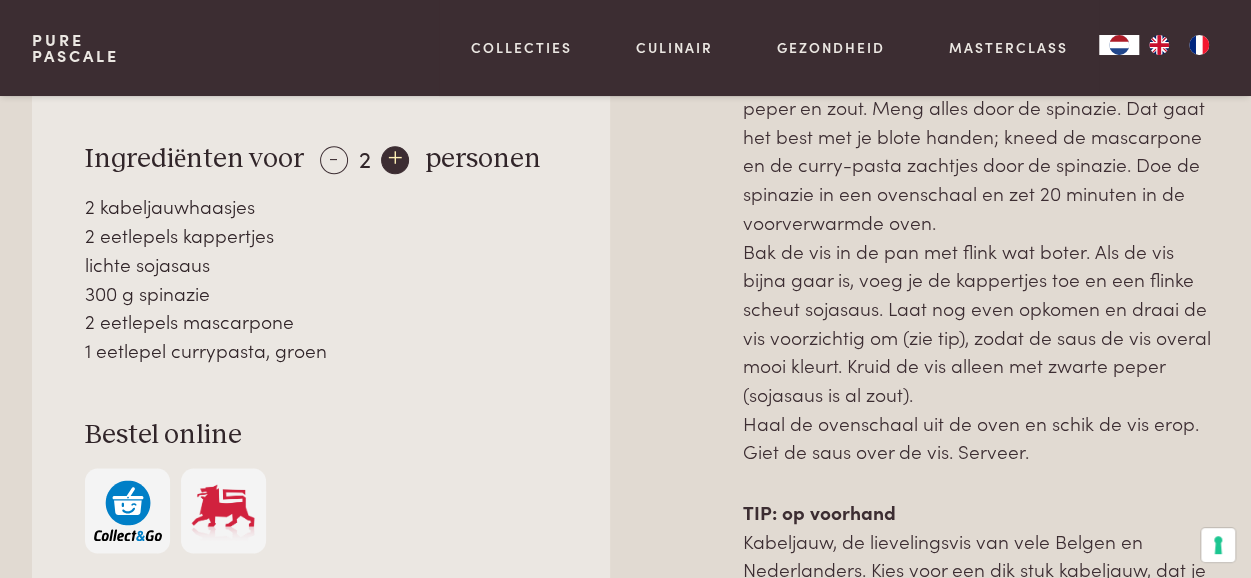 click on "+" at bounding box center (395, 160) 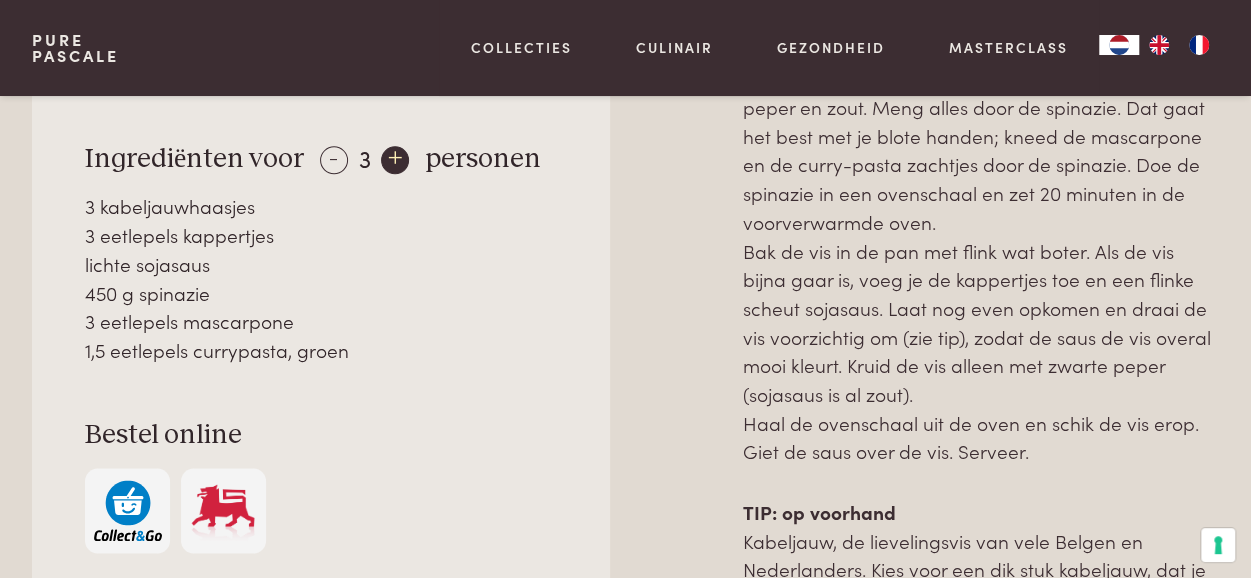 click on "+" at bounding box center (395, 160) 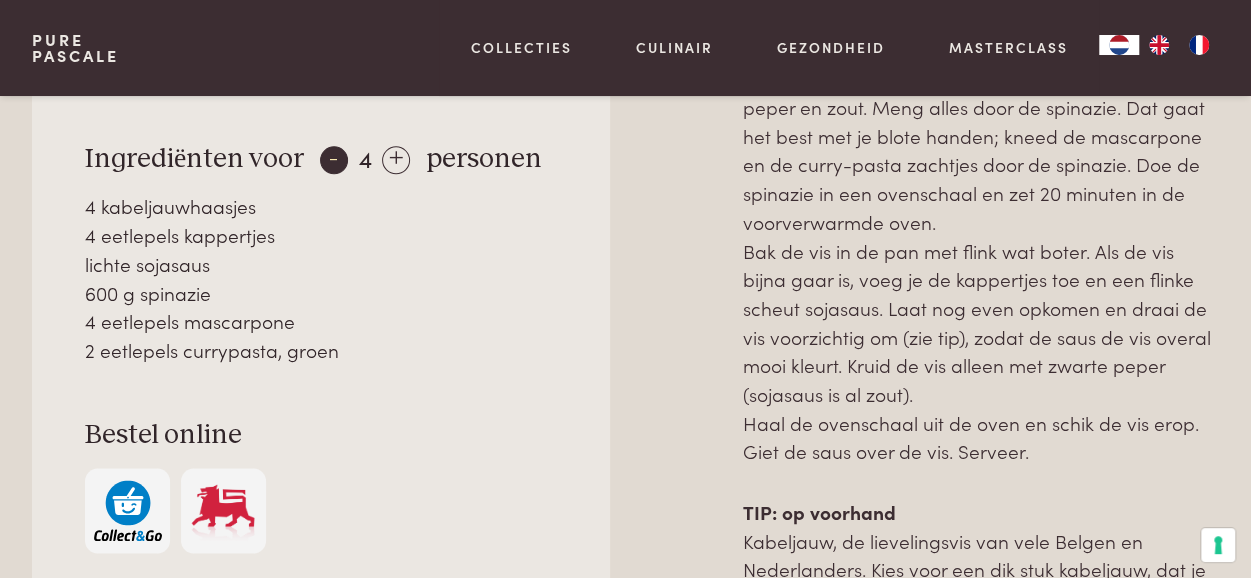 click on "-" at bounding box center (334, 160) 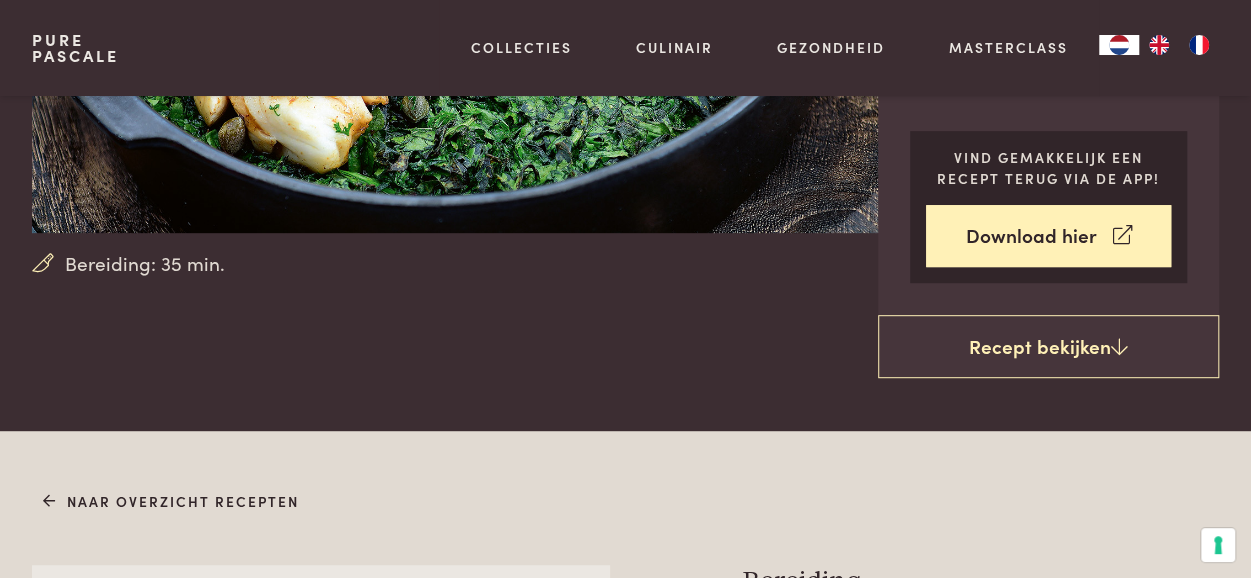 scroll, scrollTop: 400, scrollLeft: 0, axis: vertical 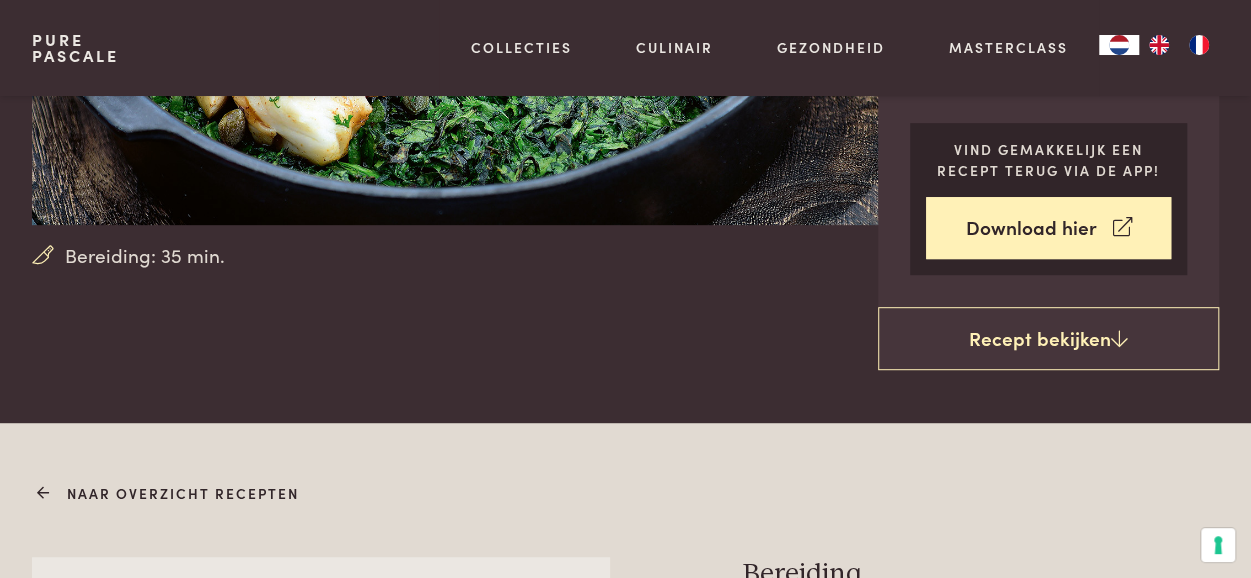 click on "Naar overzicht recepten" at bounding box center (171, 493) 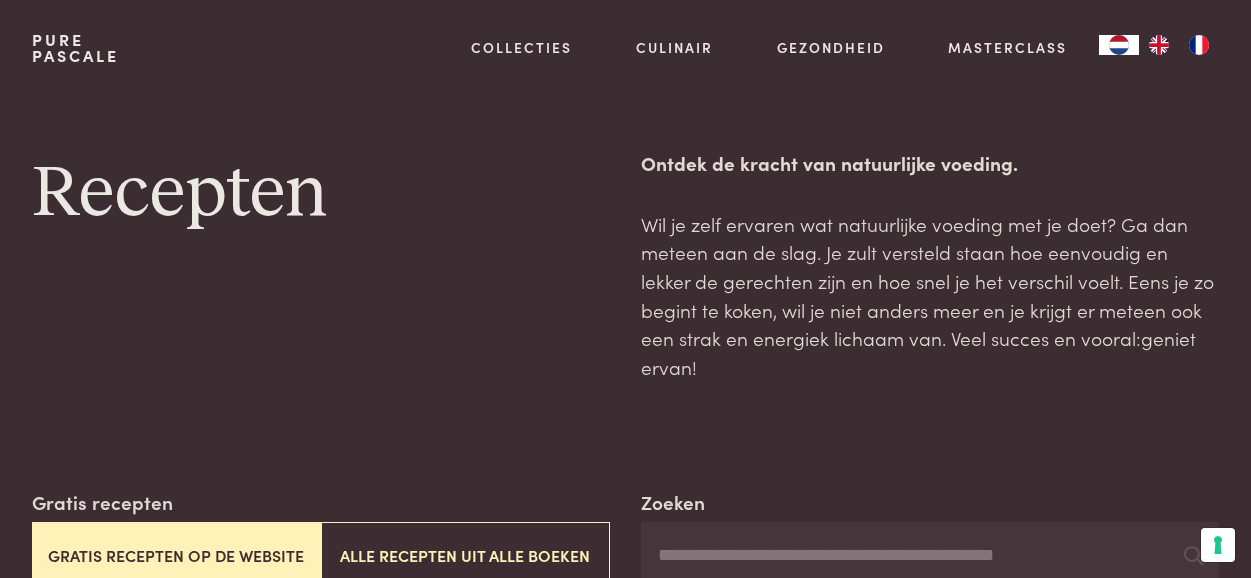 scroll, scrollTop: 0, scrollLeft: 0, axis: both 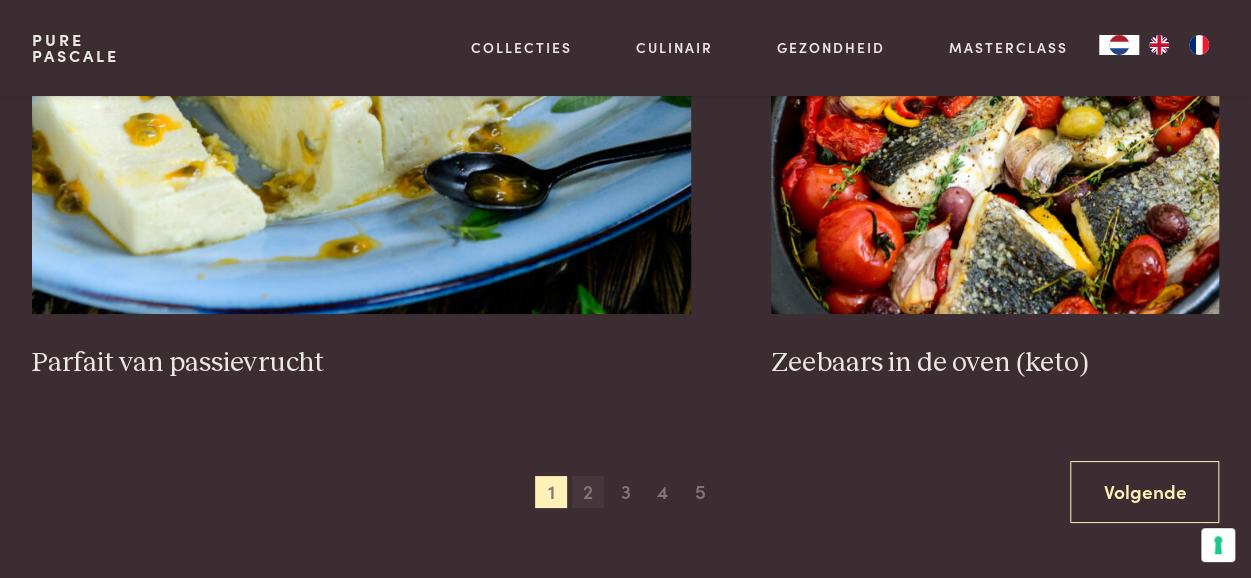 click on "2" at bounding box center [588, 492] 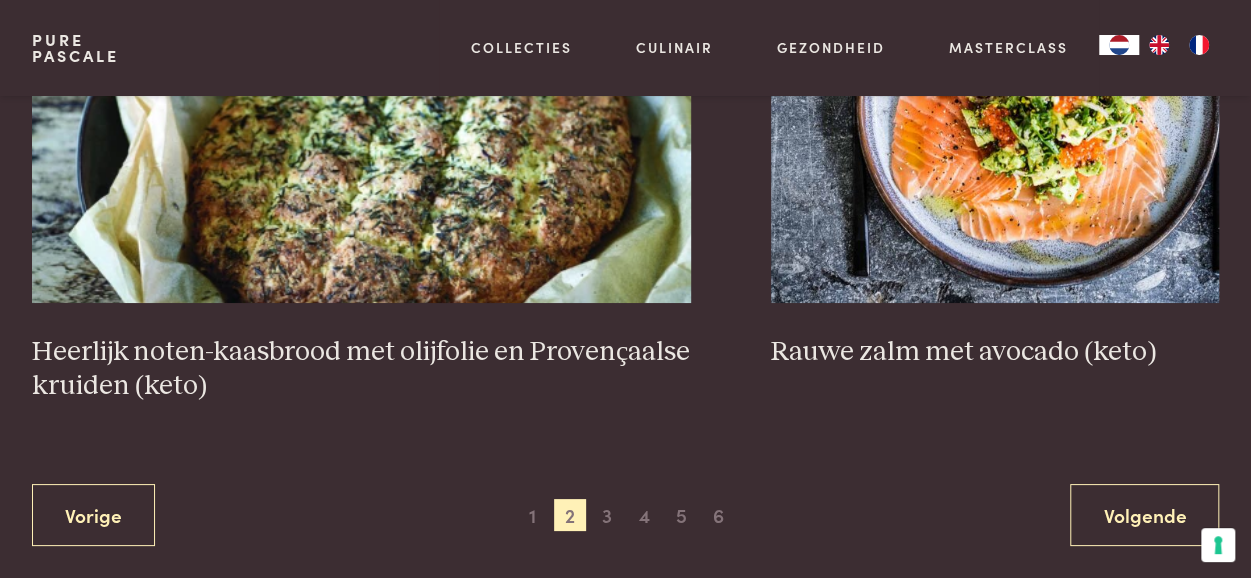 scroll, scrollTop: 3671, scrollLeft: 0, axis: vertical 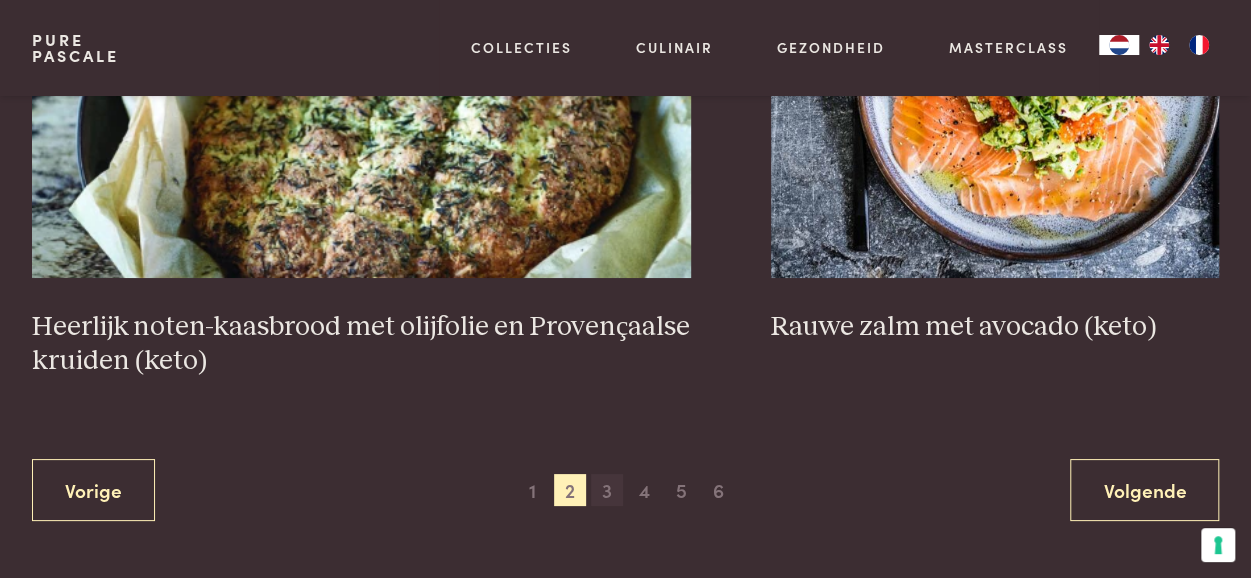click on "3" at bounding box center (607, 490) 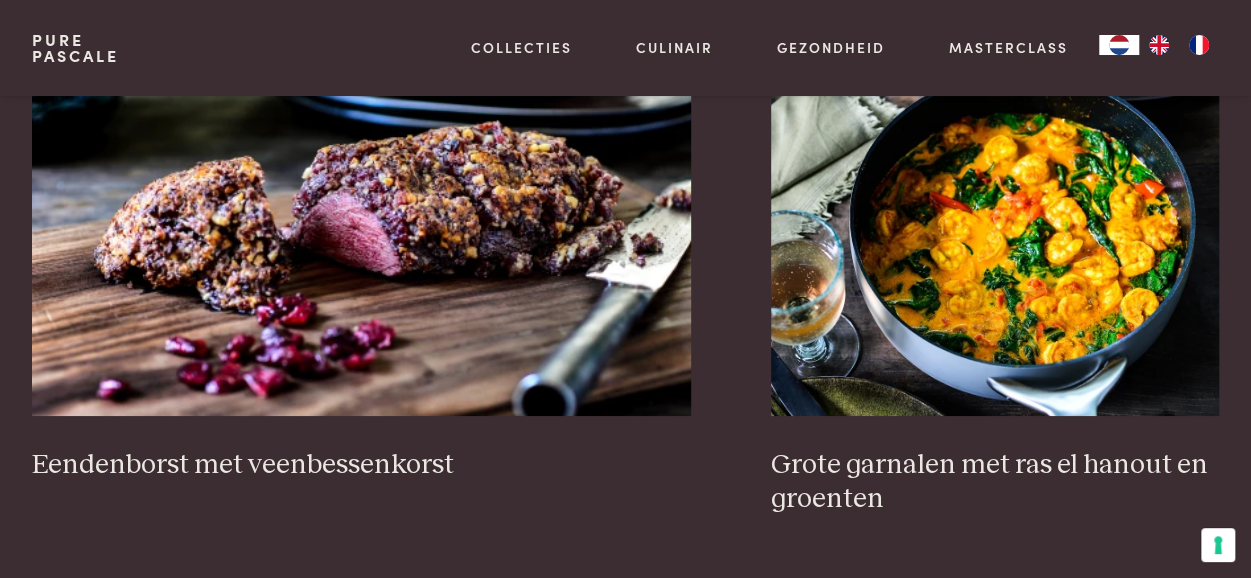 scroll, scrollTop: 3659, scrollLeft: 0, axis: vertical 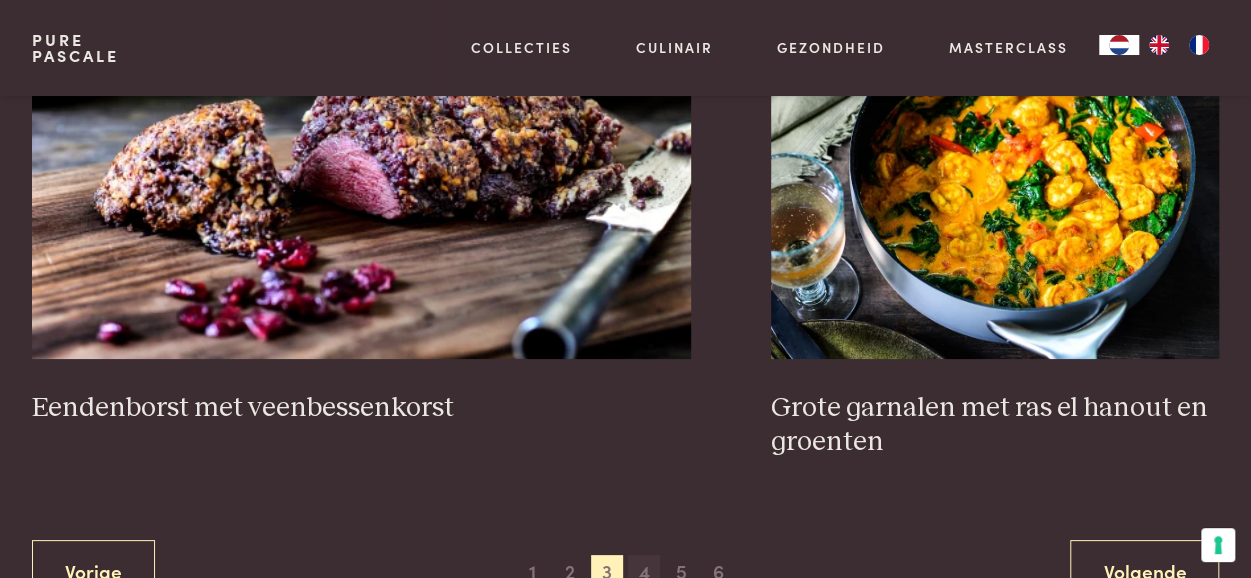 click on "4" at bounding box center (644, 571) 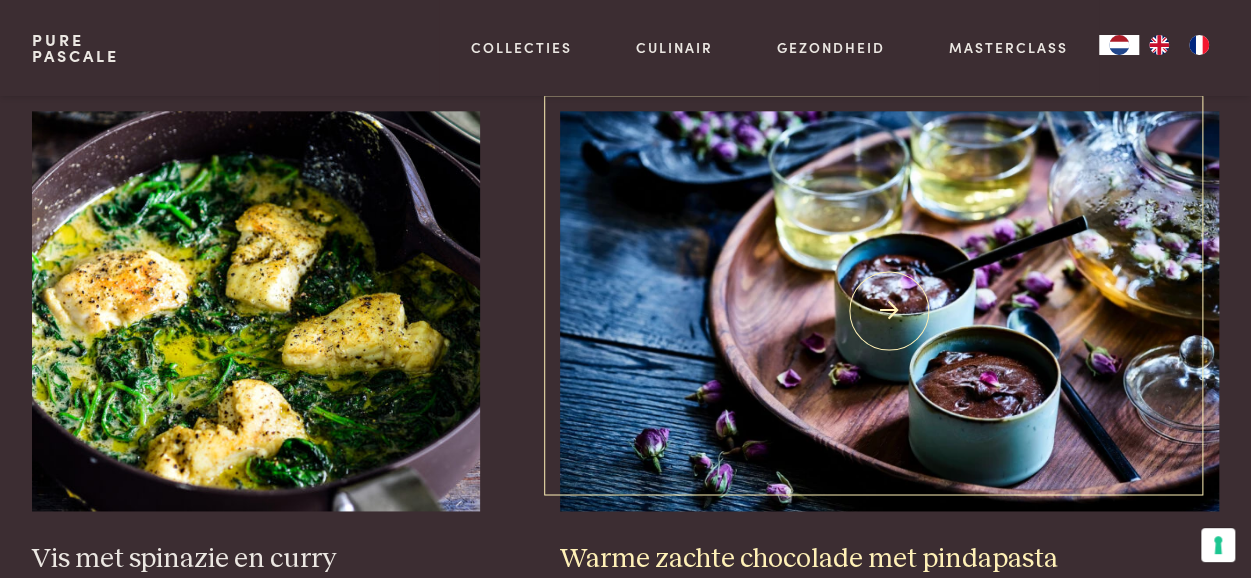 scroll, scrollTop: 1259, scrollLeft: 0, axis: vertical 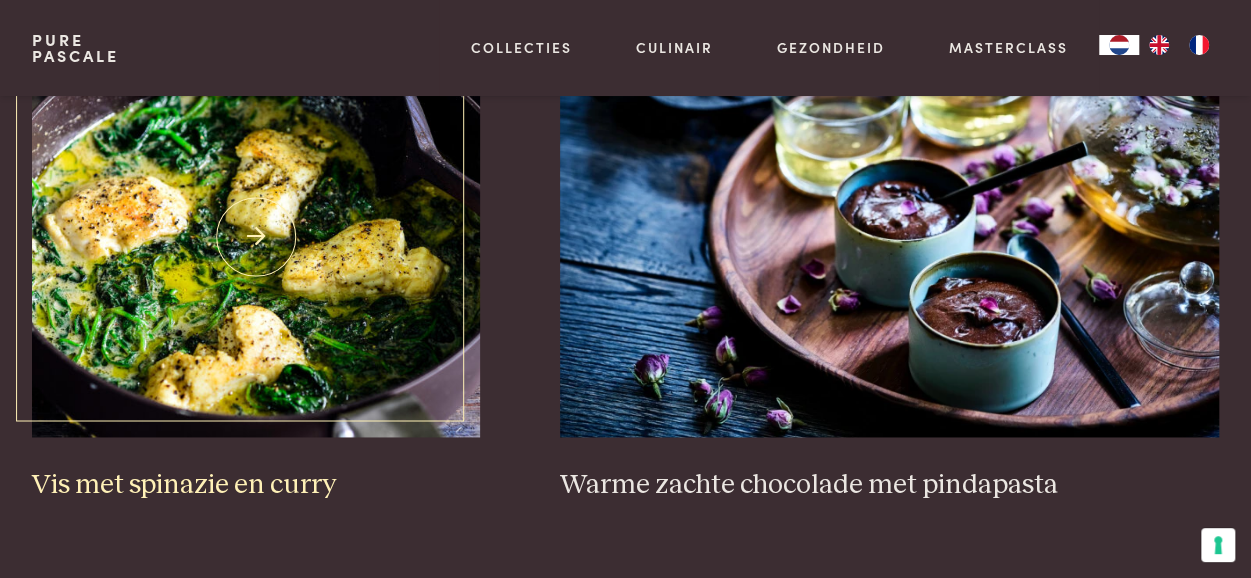 click at bounding box center [256, 237] 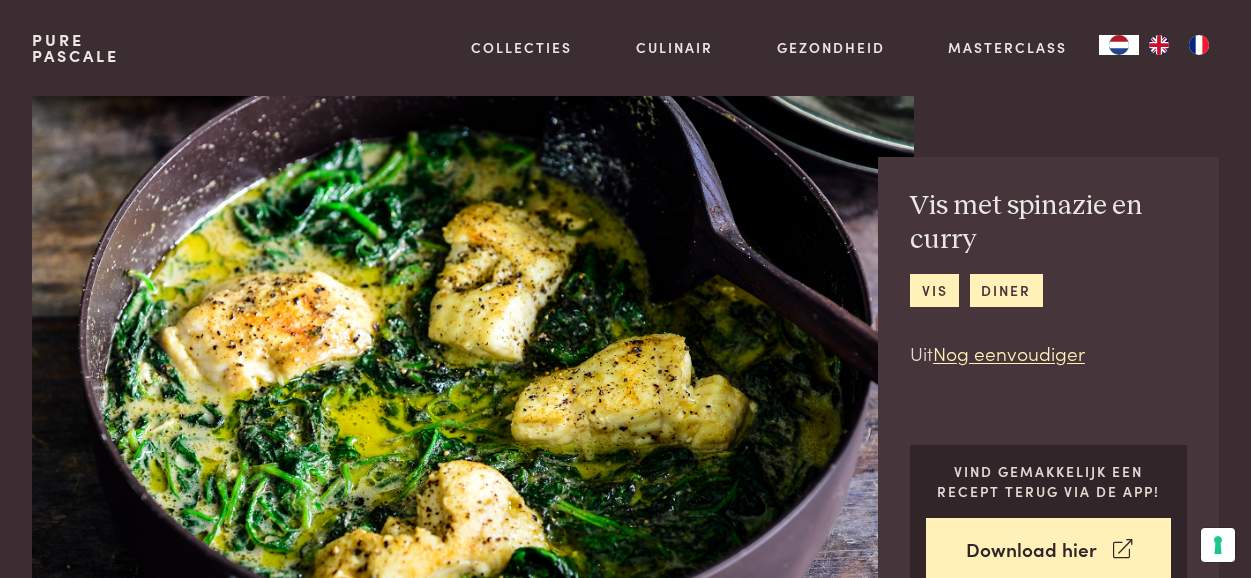 scroll, scrollTop: 0, scrollLeft: 0, axis: both 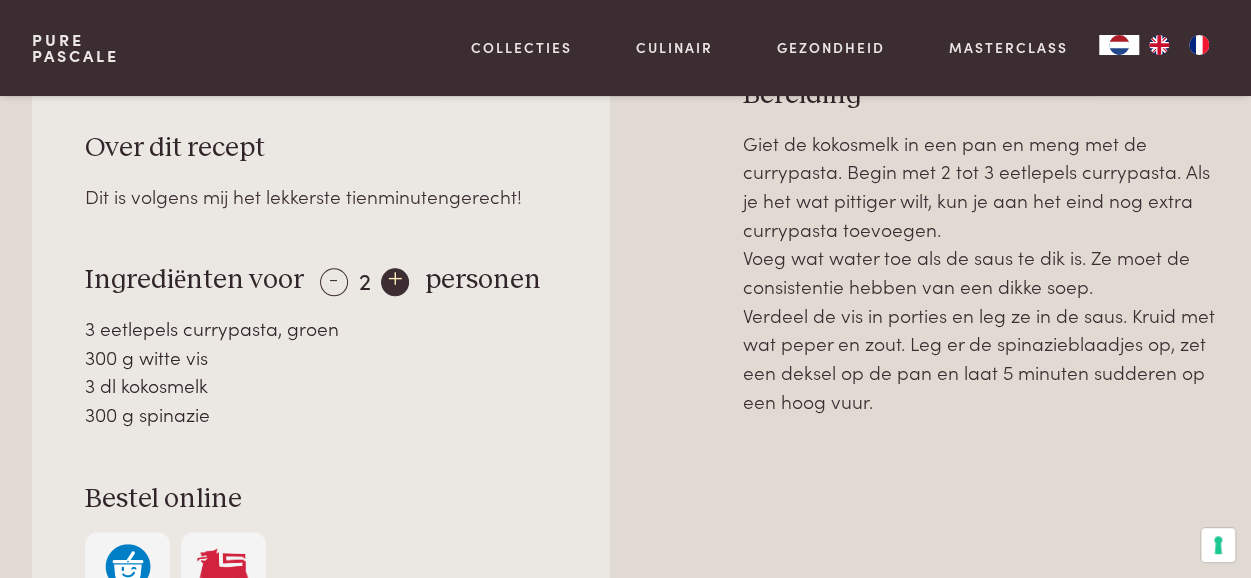 click on "+" at bounding box center [395, 282] 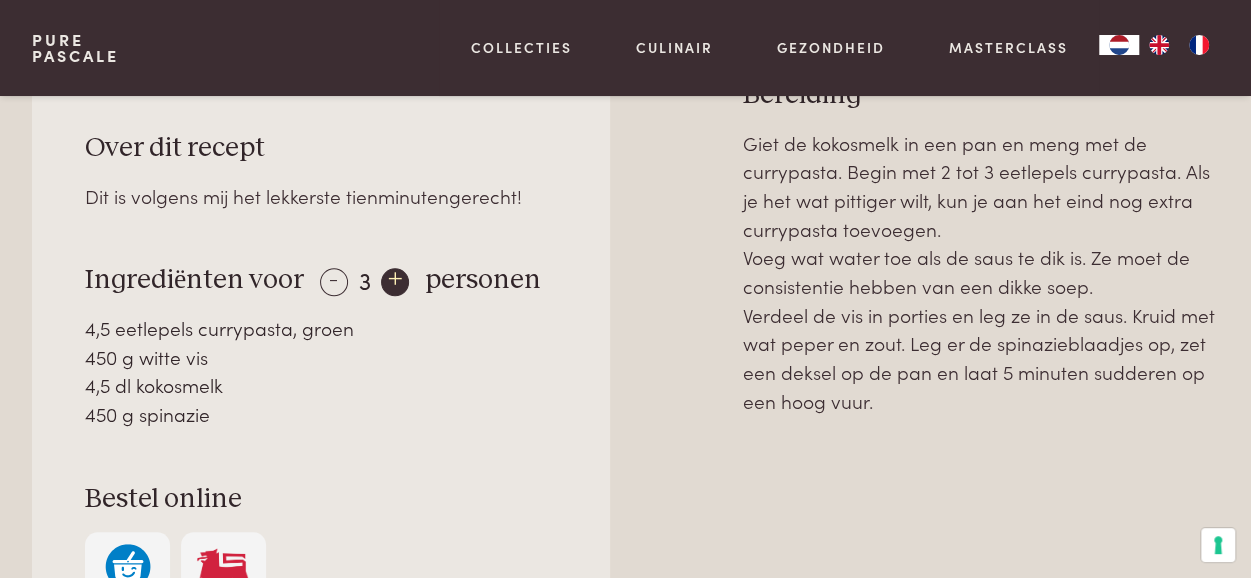 click on "+" at bounding box center [395, 282] 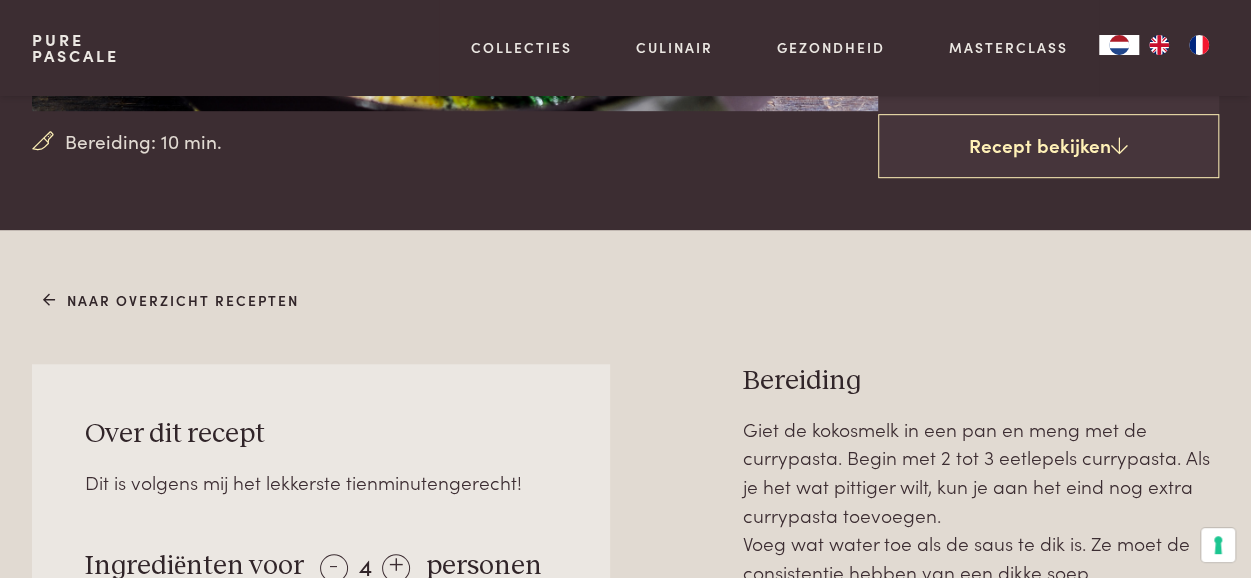 scroll, scrollTop: 500, scrollLeft: 0, axis: vertical 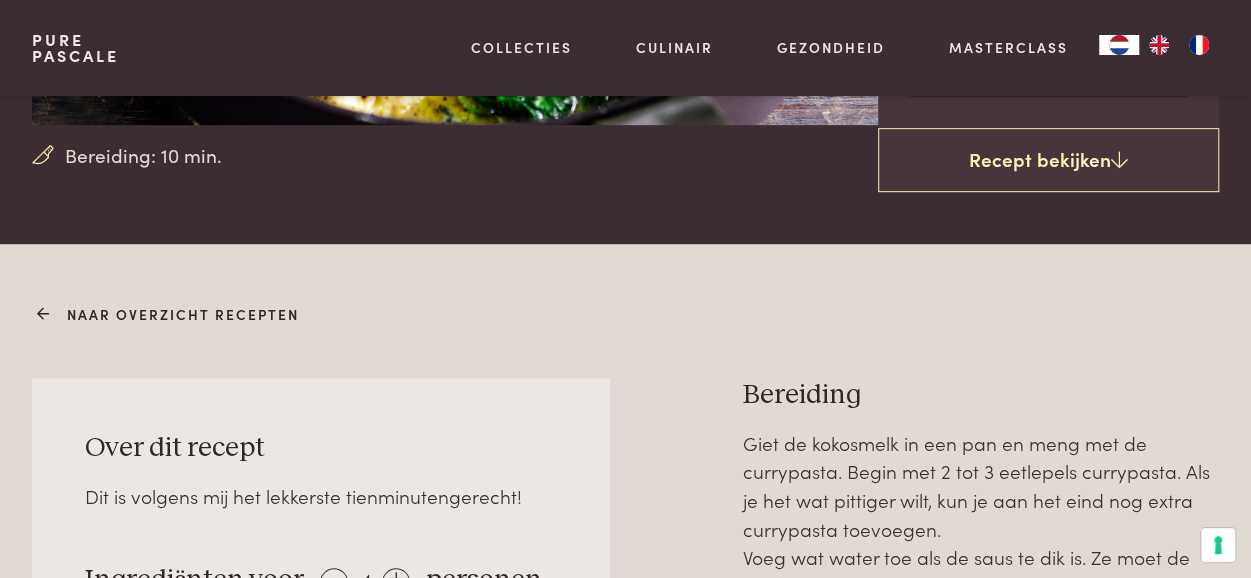 click on "Naar overzicht recepten" at bounding box center [171, 314] 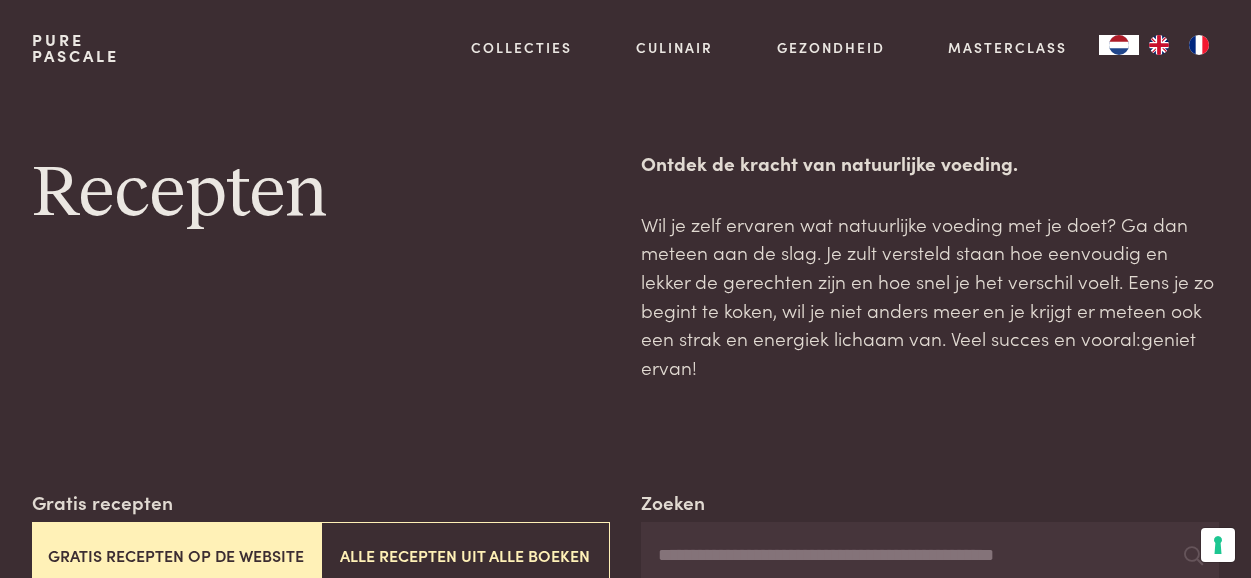 scroll, scrollTop: 0, scrollLeft: 0, axis: both 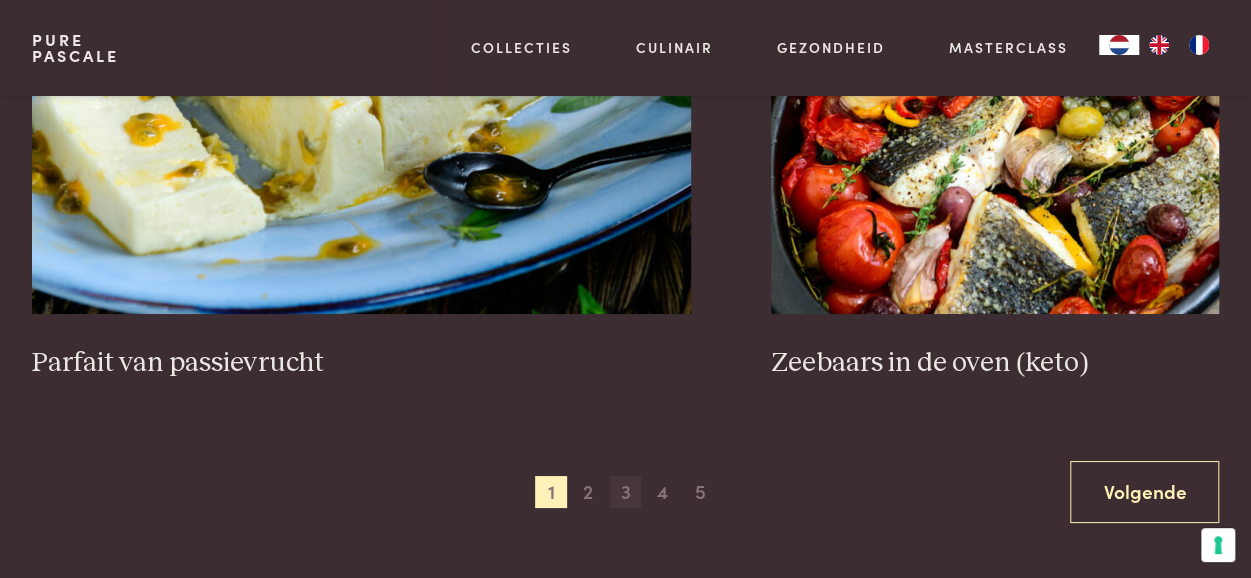 click on "3" at bounding box center (626, 492) 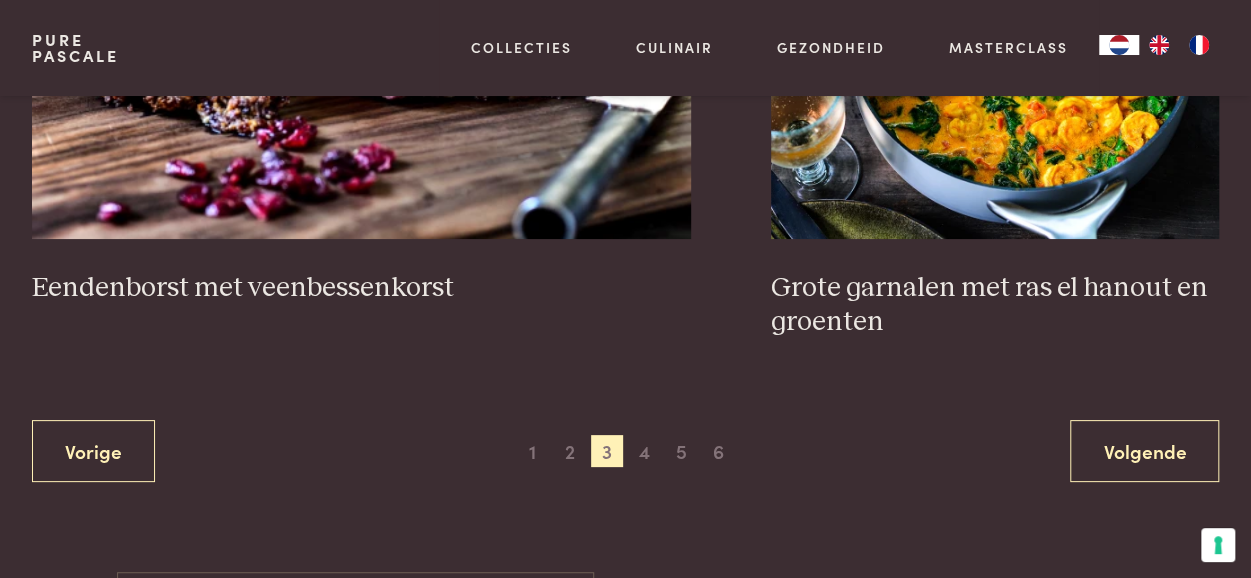 scroll, scrollTop: 3859, scrollLeft: 0, axis: vertical 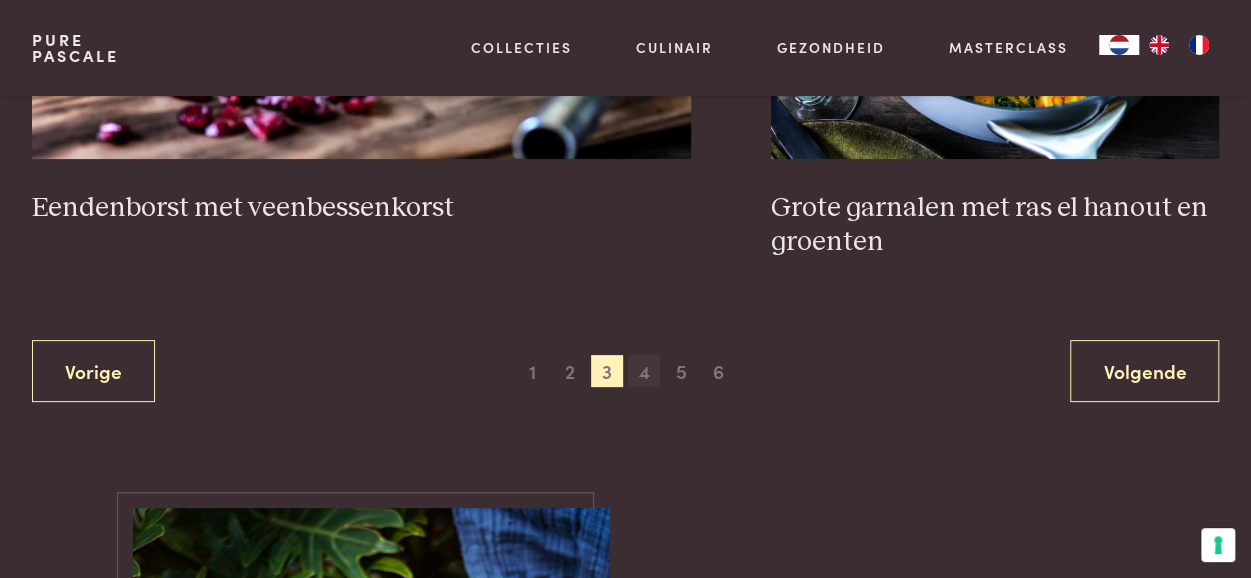click on "4" at bounding box center (644, 371) 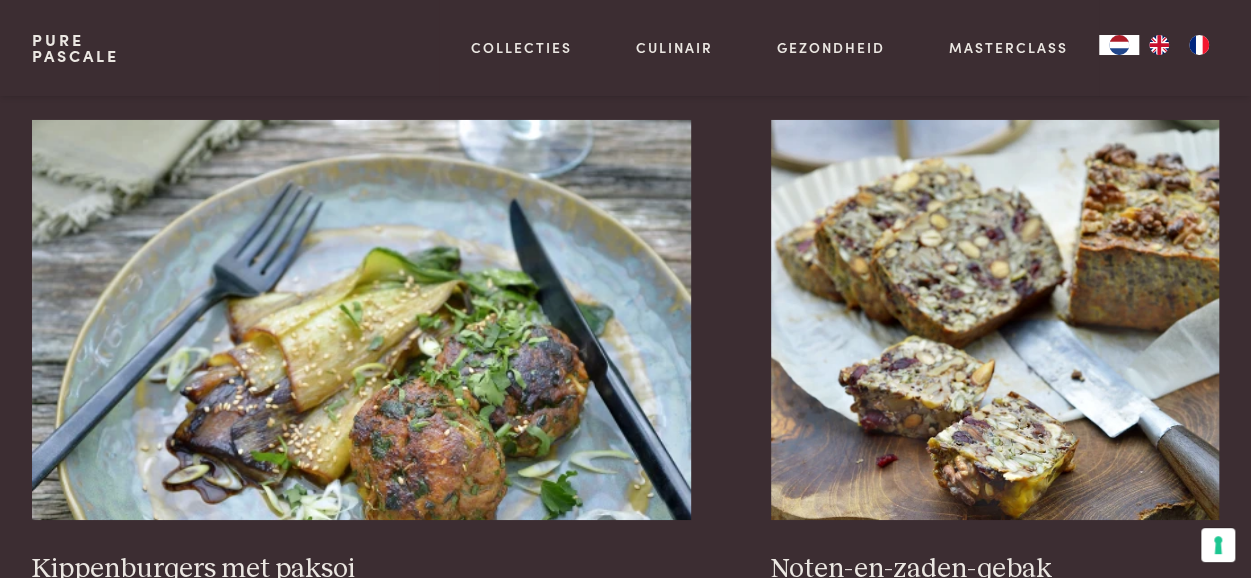 scroll, scrollTop: 3559, scrollLeft: 0, axis: vertical 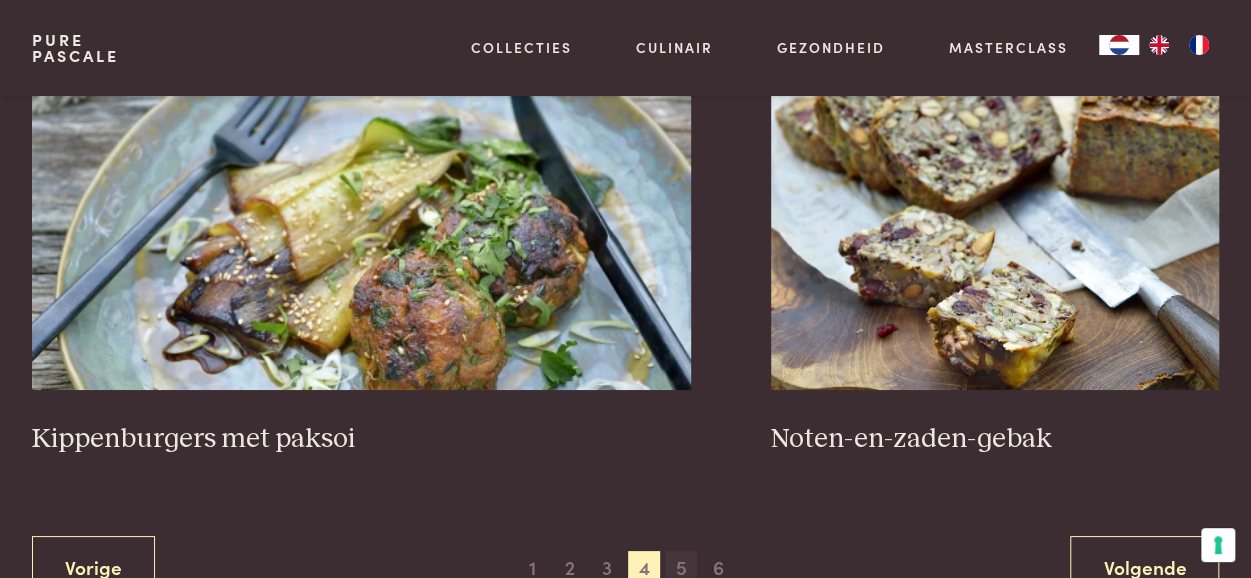click on "5" at bounding box center [681, 567] 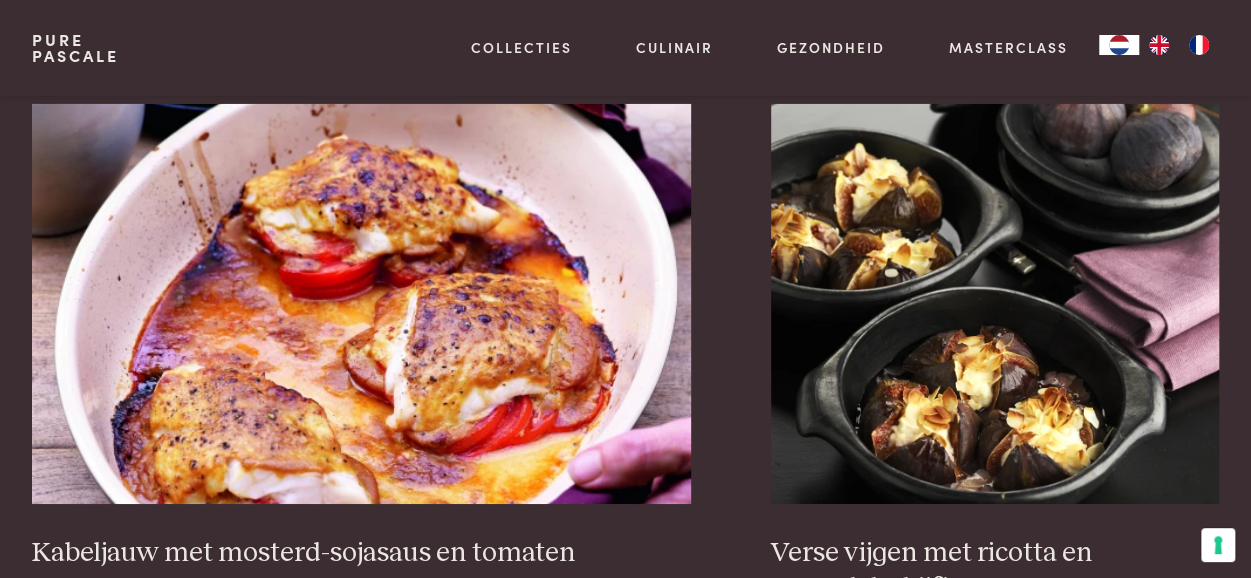 scroll, scrollTop: 3459, scrollLeft: 0, axis: vertical 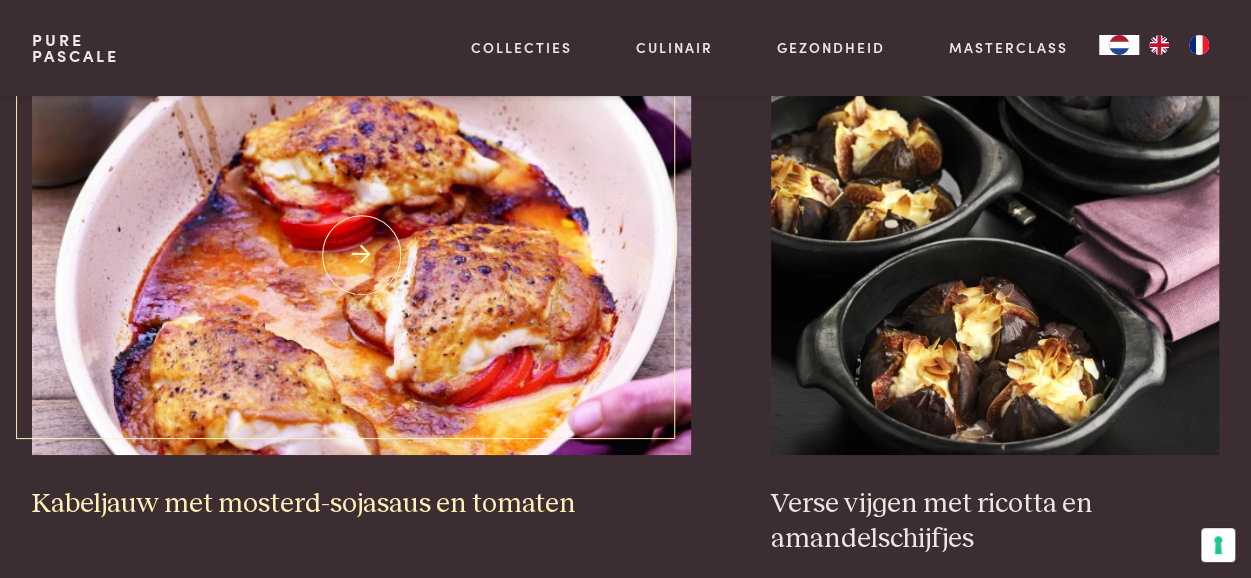 click at bounding box center (361, 255) 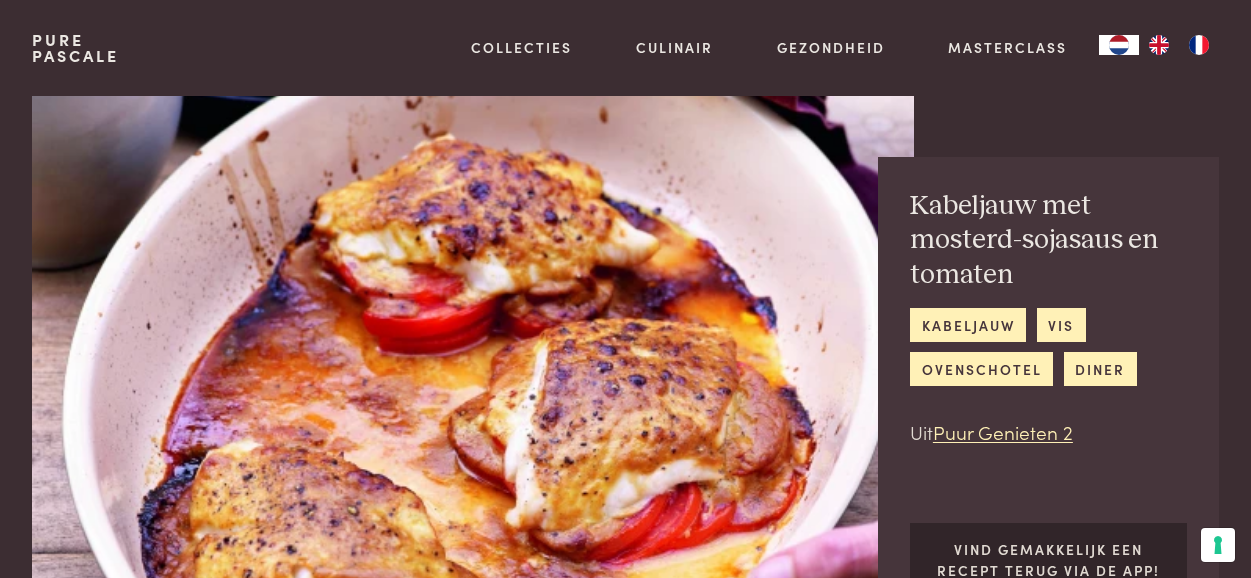 scroll, scrollTop: 0, scrollLeft: 0, axis: both 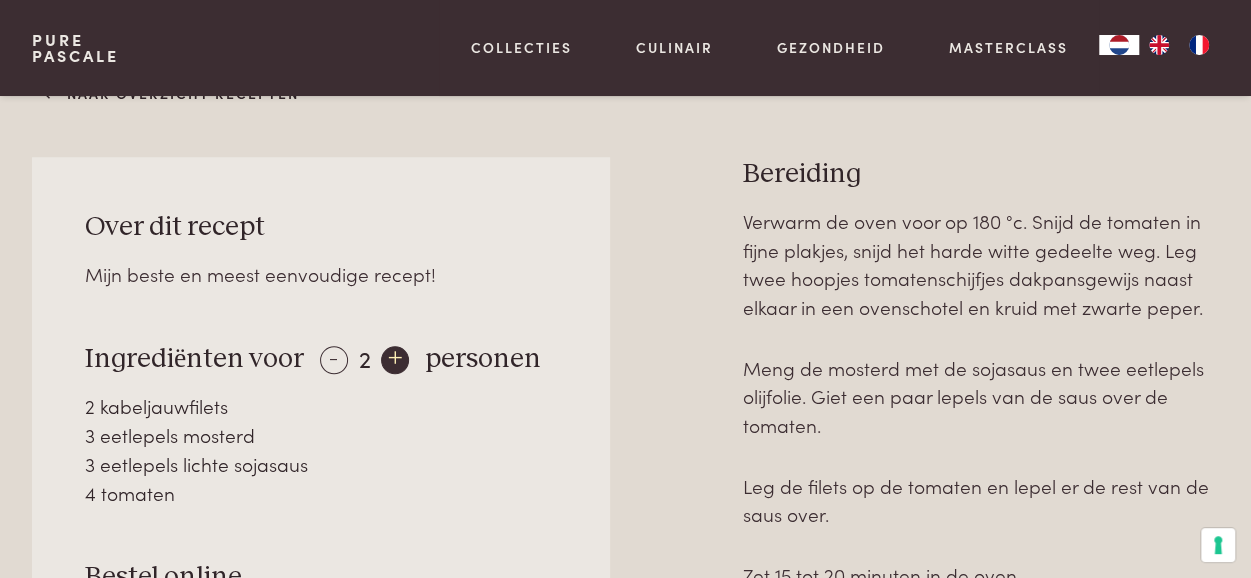 click on "+" at bounding box center (395, 360) 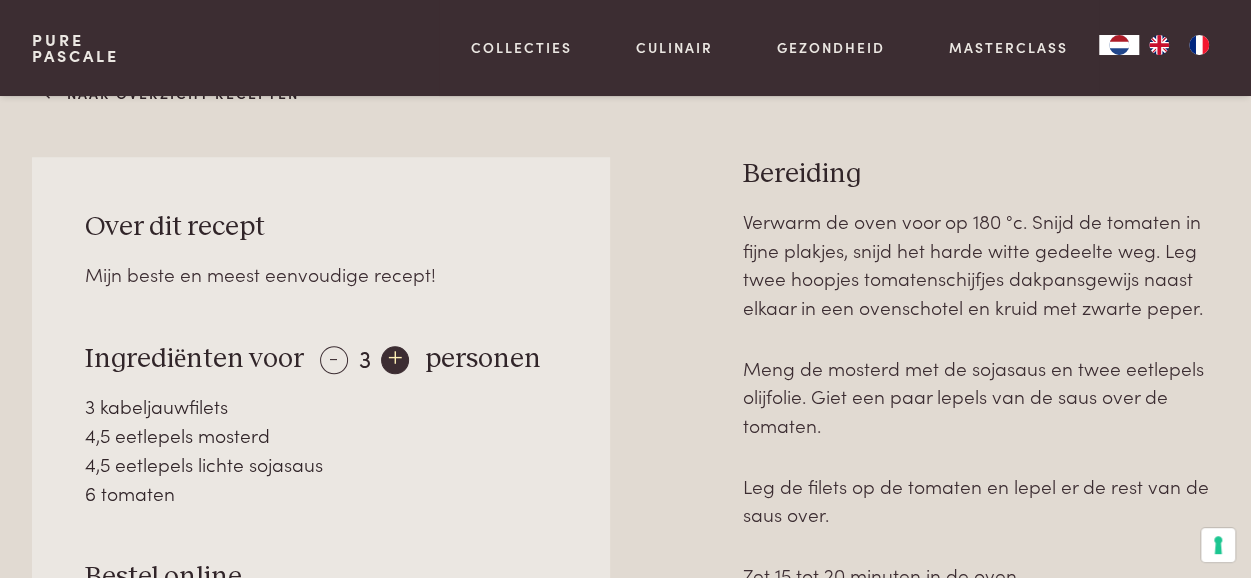 click on "+" at bounding box center [395, 360] 